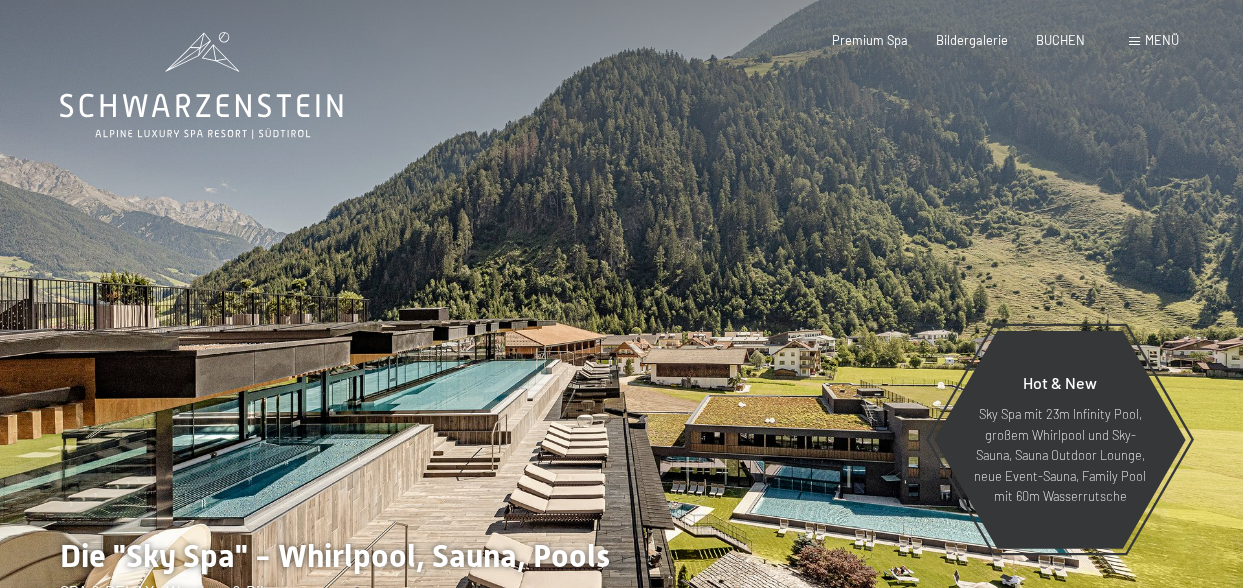 scroll, scrollTop: 0, scrollLeft: 0, axis: both 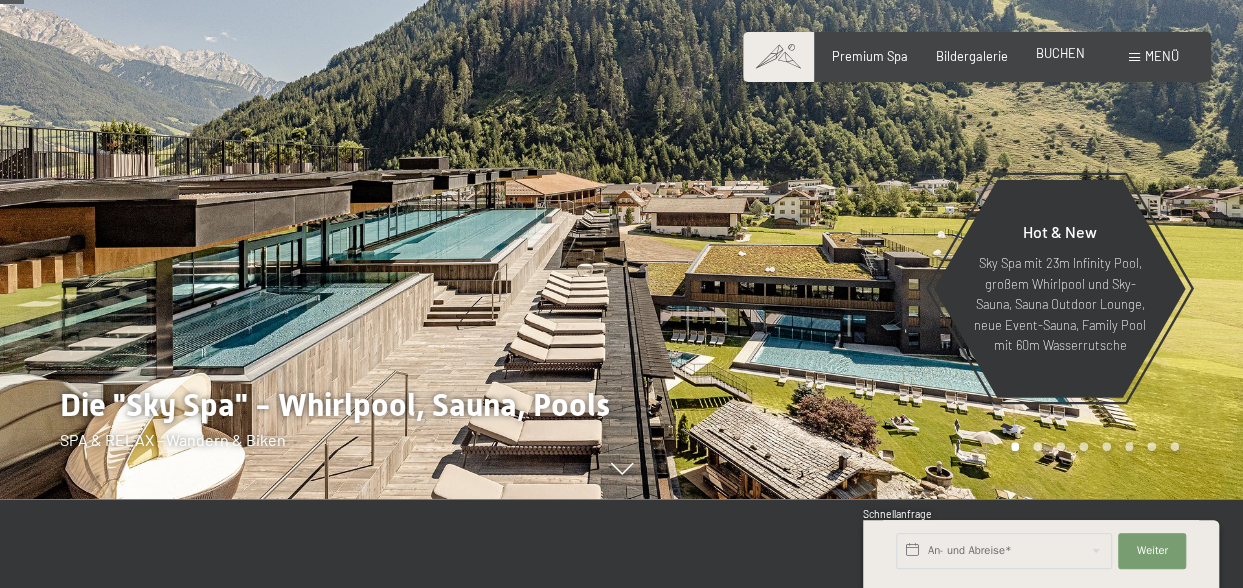 click on "BUCHEN" at bounding box center [1060, 53] 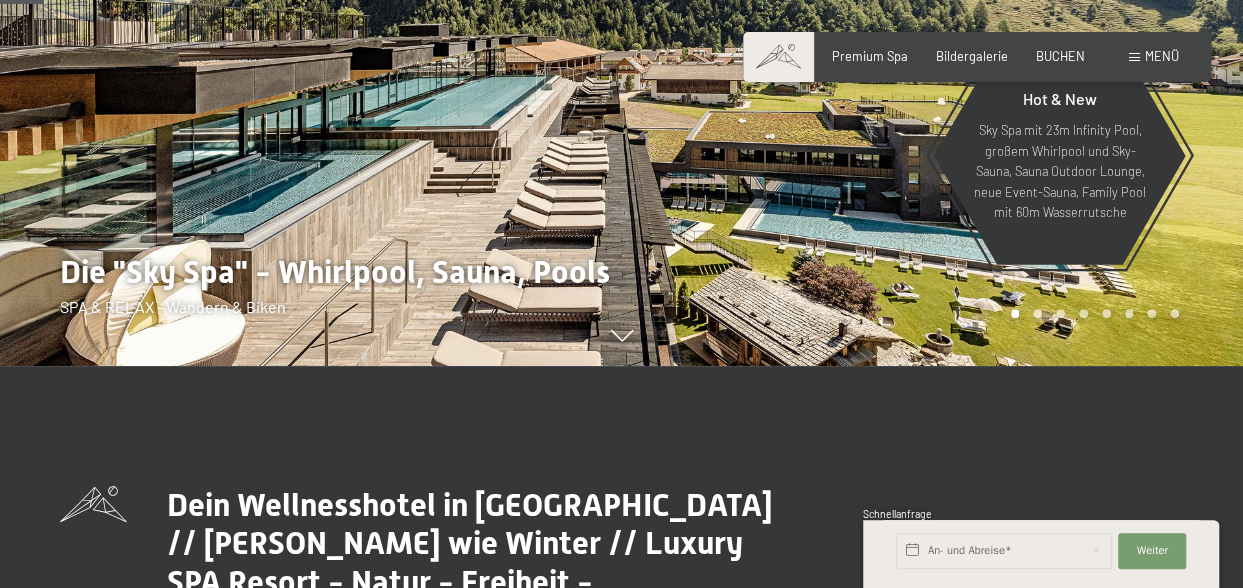 scroll, scrollTop: 285, scrollLeft: 0, axis: vertical 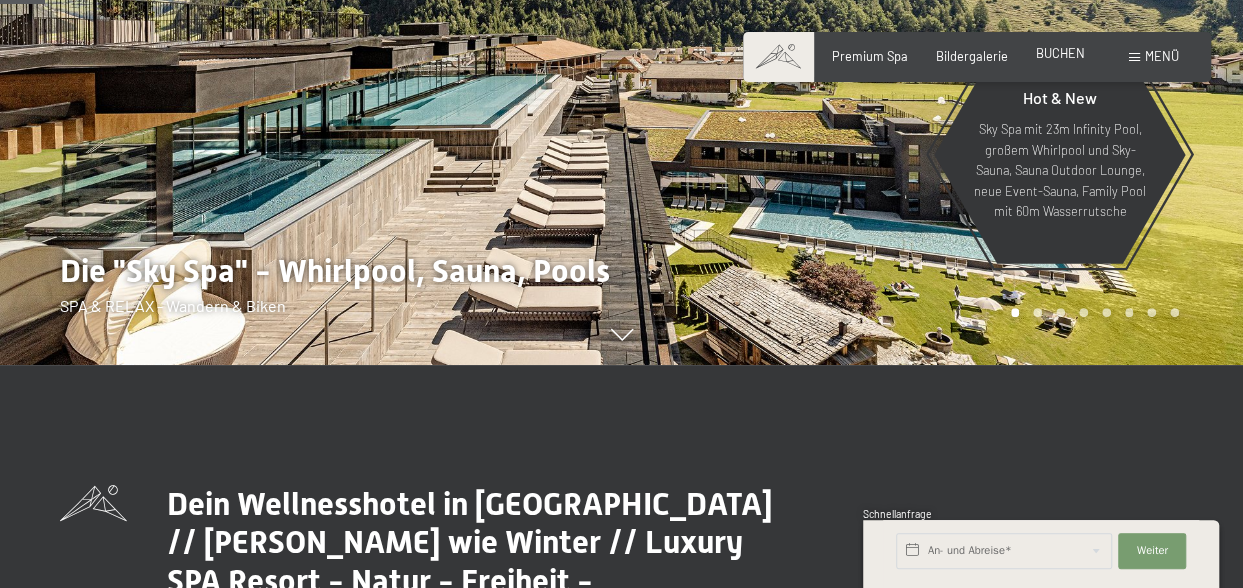 click on "BUCHEN" at bounding box center [1060, 53] 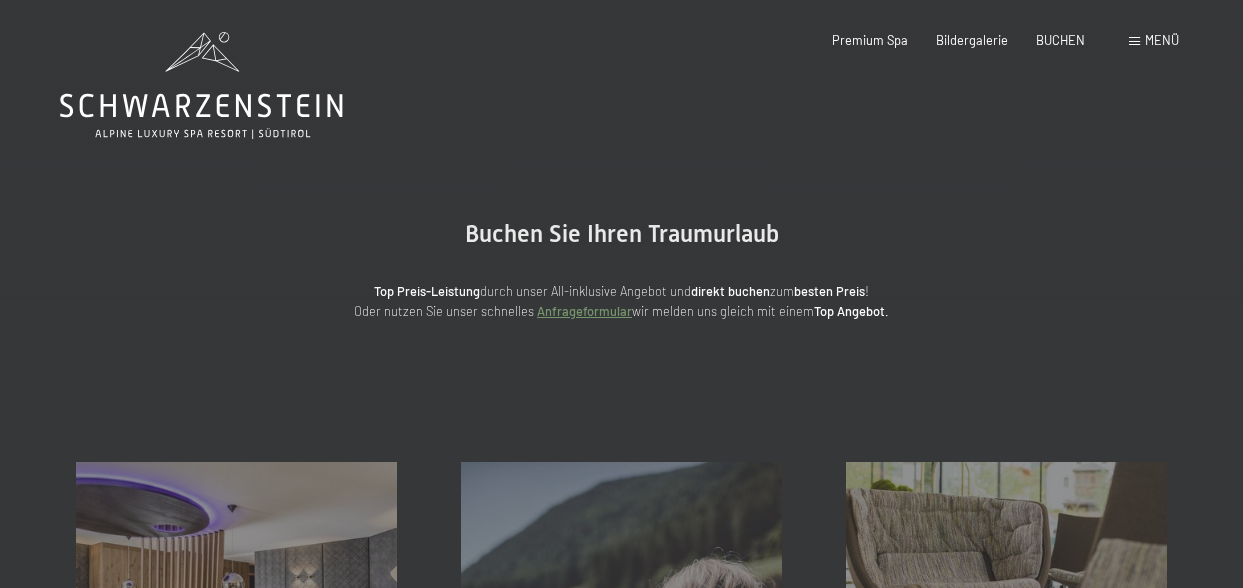 scroll, scrollTop: 0, scrollLeft: 0, axis: both 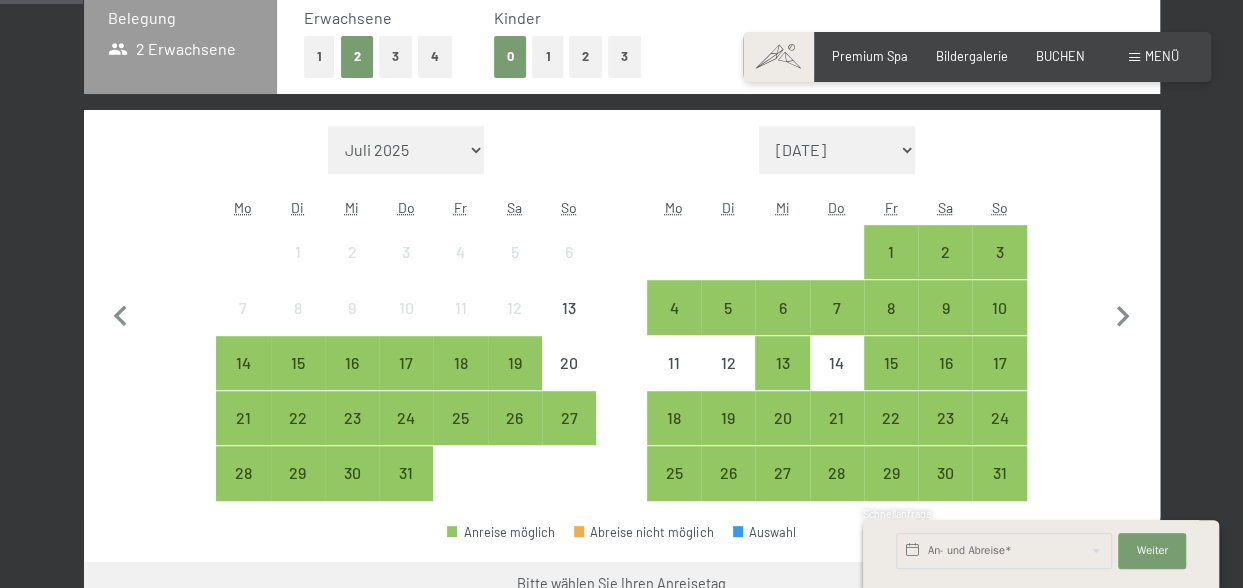 click on "[DATE] [DATE] [DATE] [DATE] [DATE] [DATE] [DATE] [PERSON_NAME][DATE] [DATE] [DATE] [DATE] [DATE] [DATE] [DATE] [DATE] [DATE] [DATE] [DATE] [DATE] [PERSON_NAME][DATE] [DATE] [DATE] [DATE] [DATE] [DATE]" at bounding box center [837, 150] 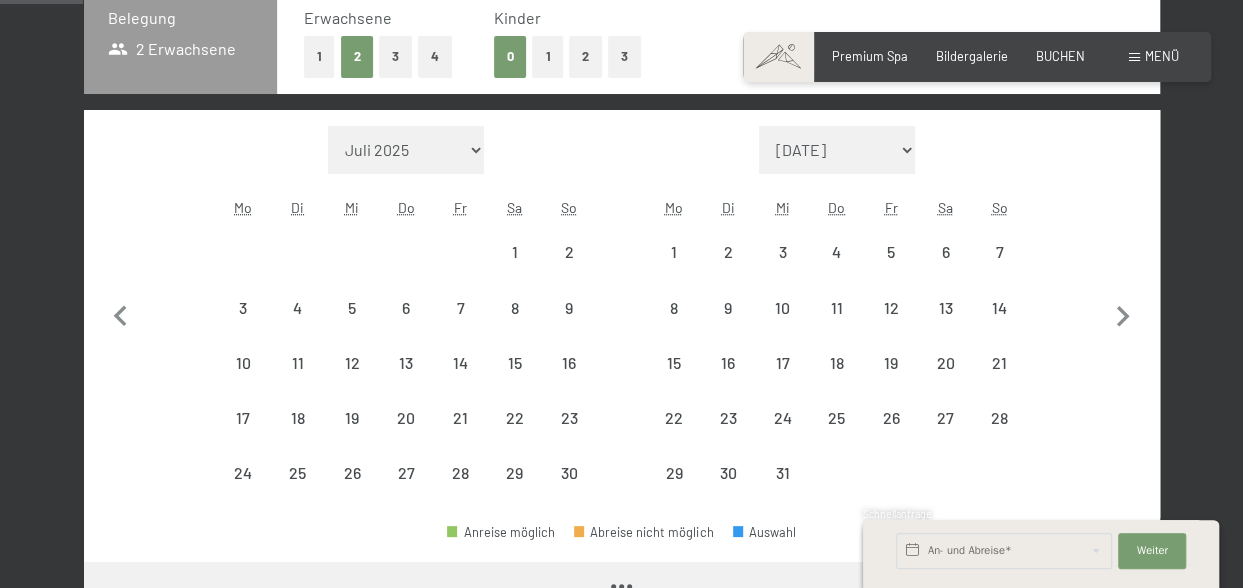 select on "2025-11-01" 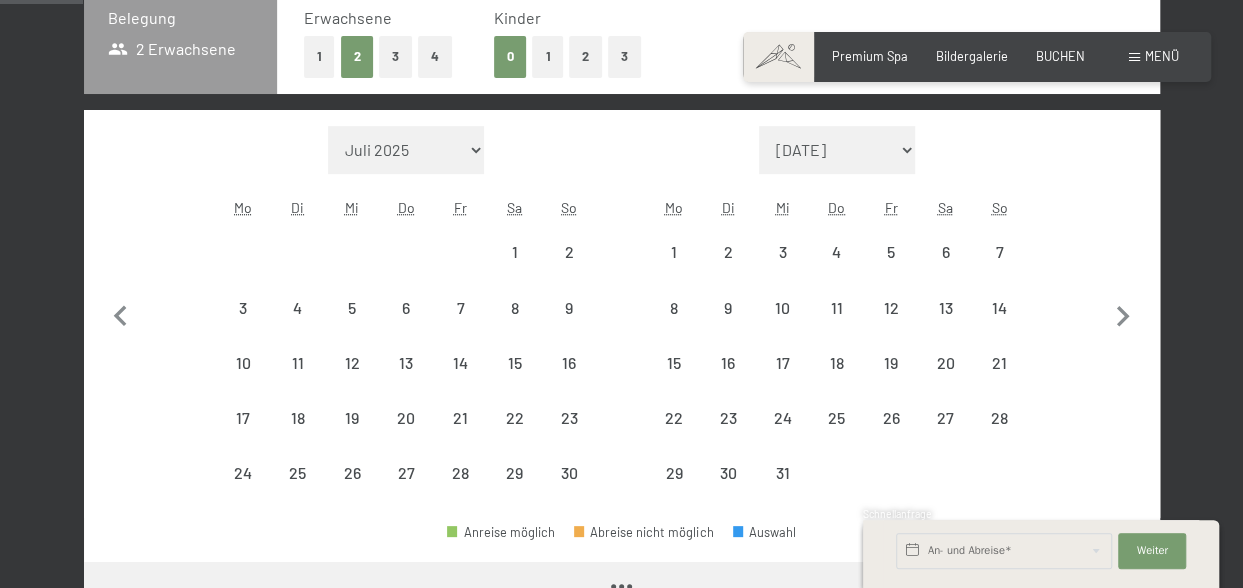 select on "2025-12-01" 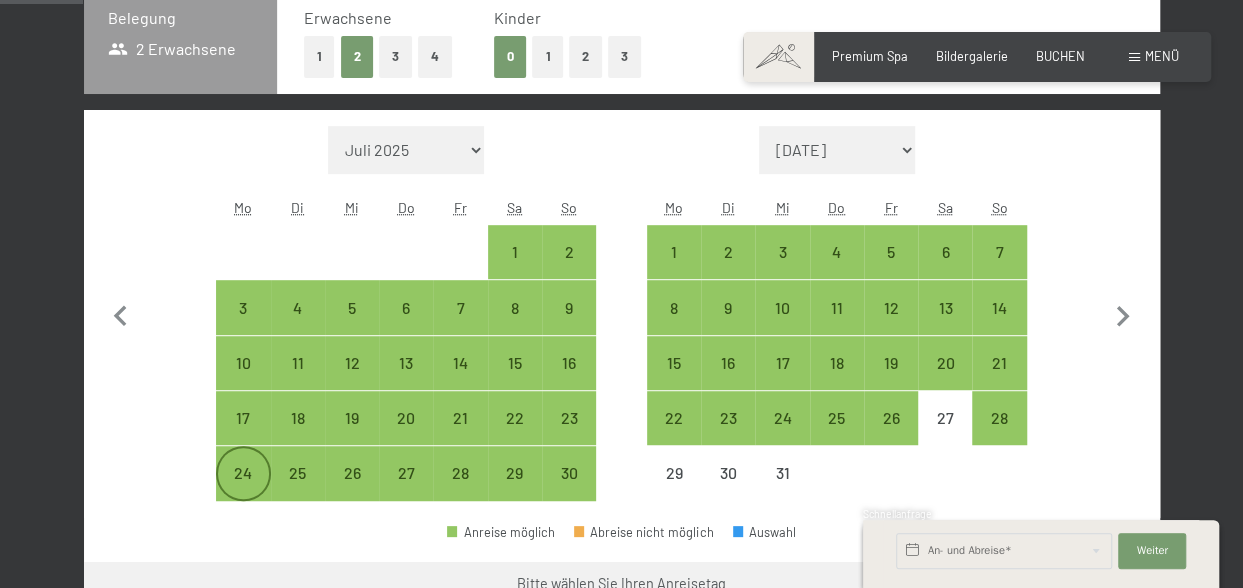 click on "24" at bounding box center (243, 490) 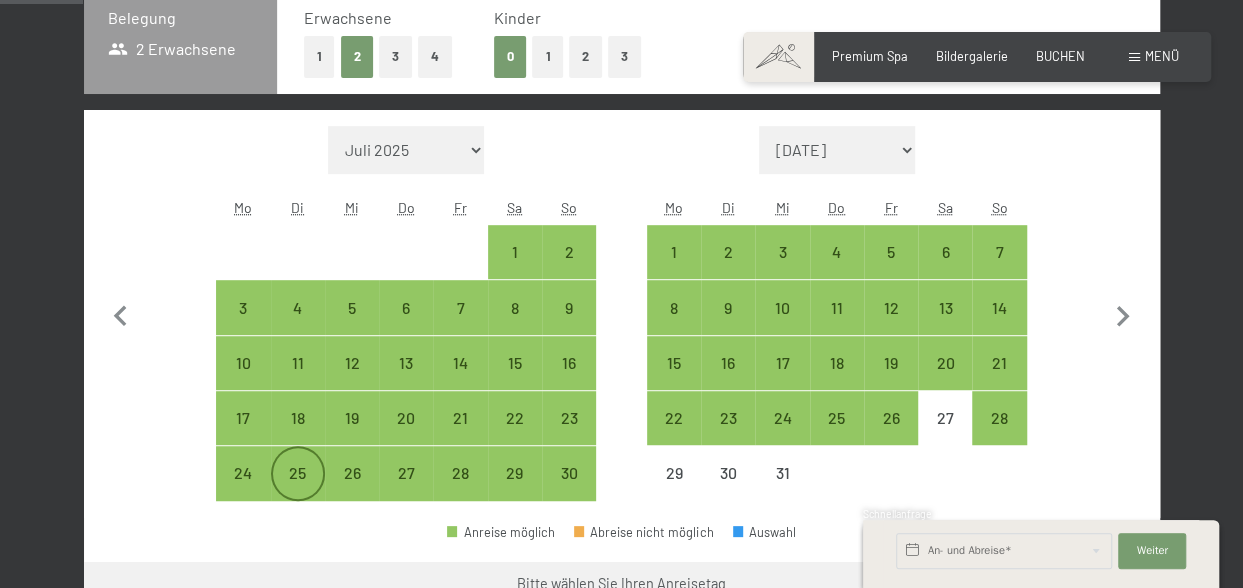select on "2025-11-01" 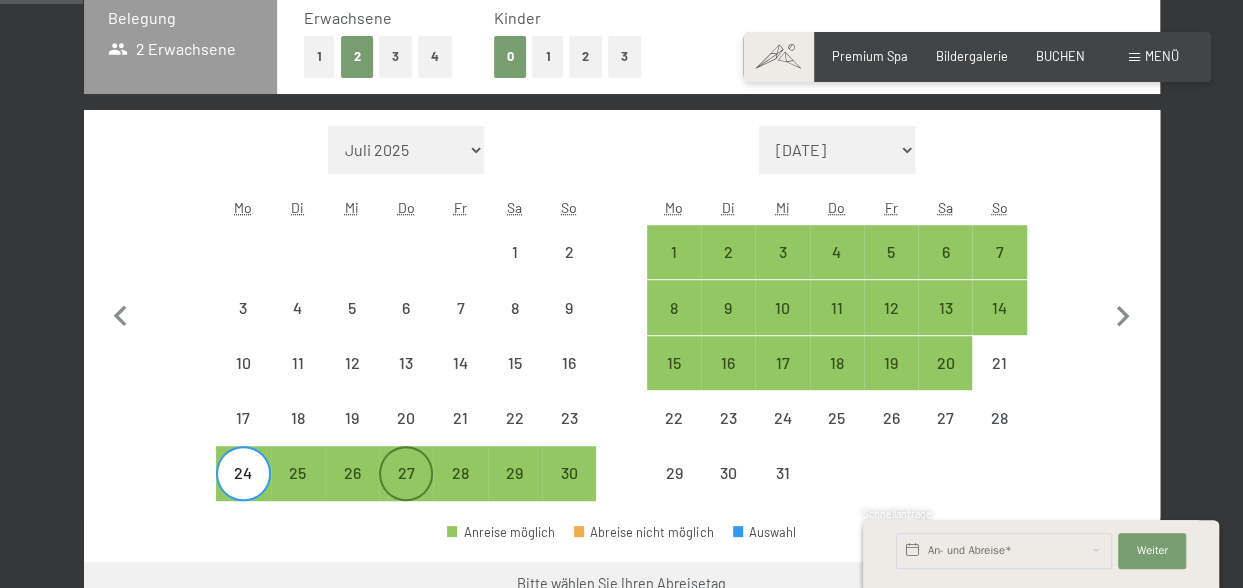 click on "27" at bounding box center (406, 473) 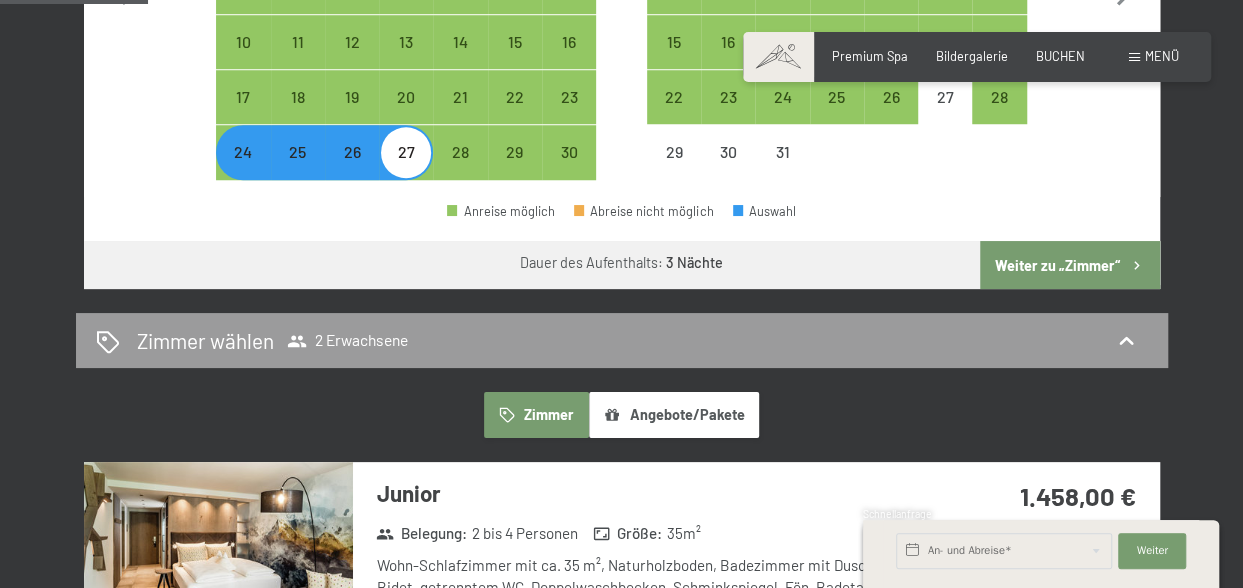 scroll, scrollTop: 783, scrollLeft: 0, axis: vertical 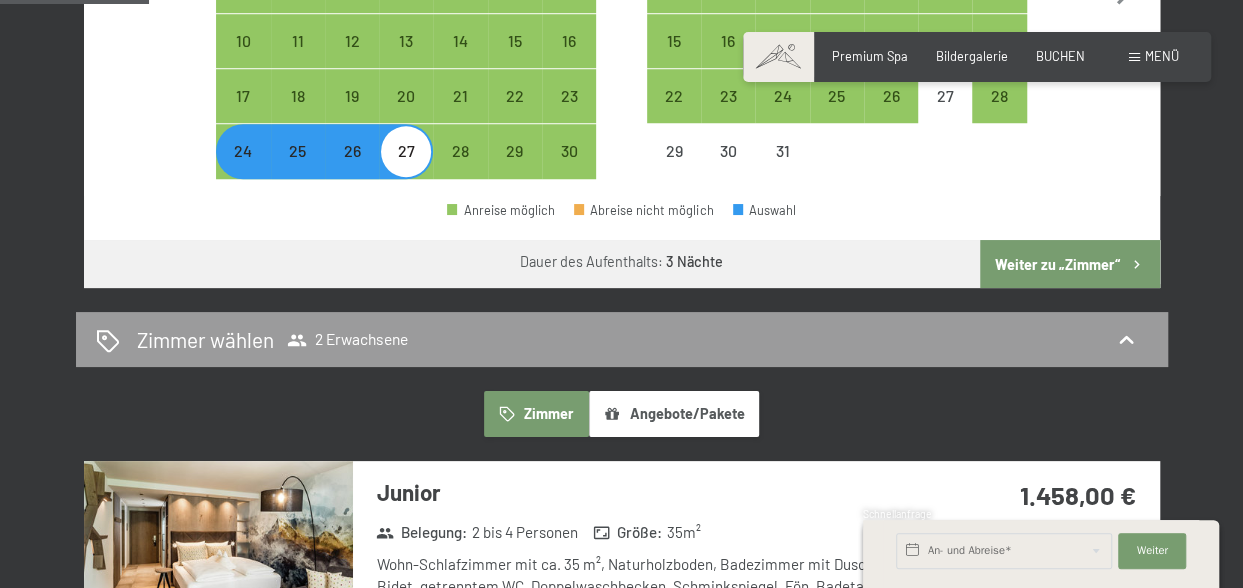 click on "Weiter zu „Zimmer“" at bounding box center [1069, 264] 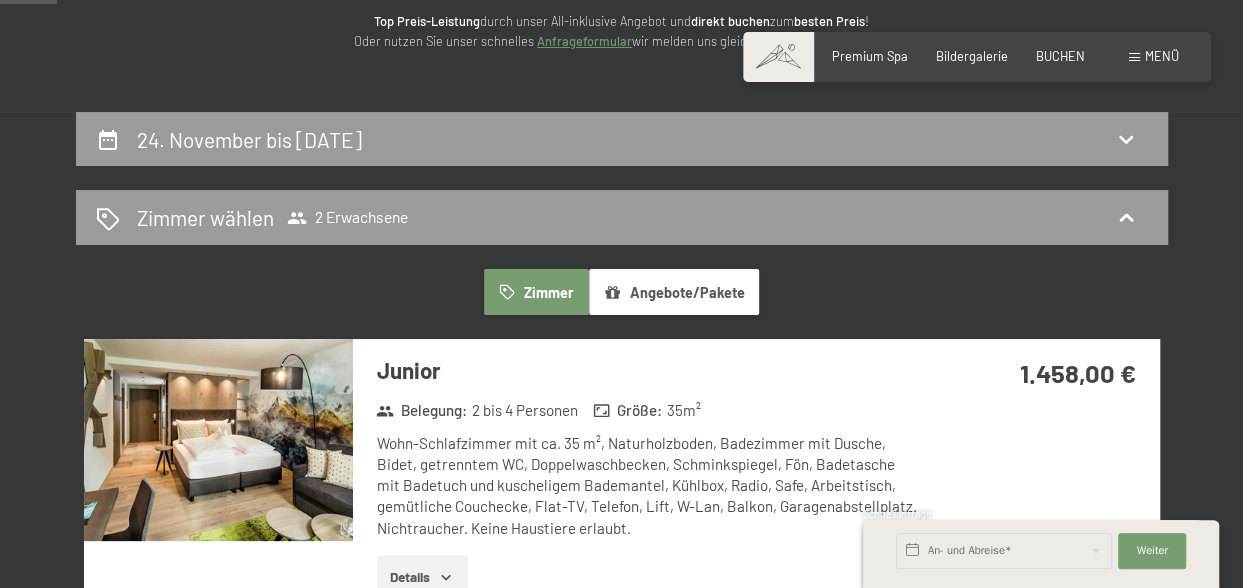 scroll, scrollTop: 270, scrollLeft: 0, axis: vertical 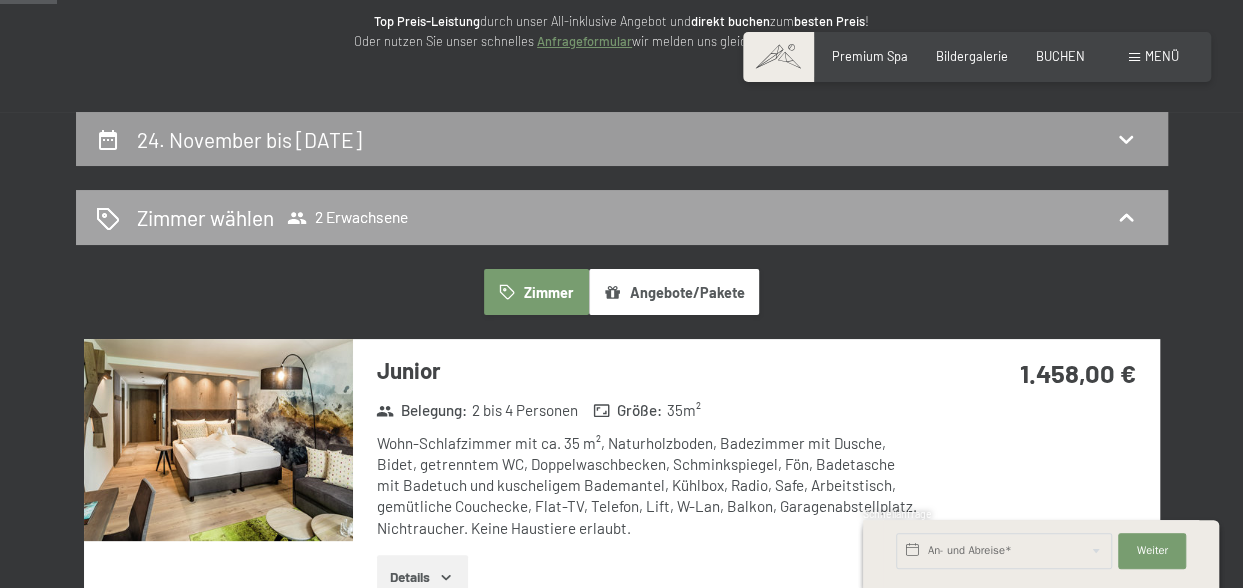 click on "Zimmer wählen" at bounding box center (205, 217) 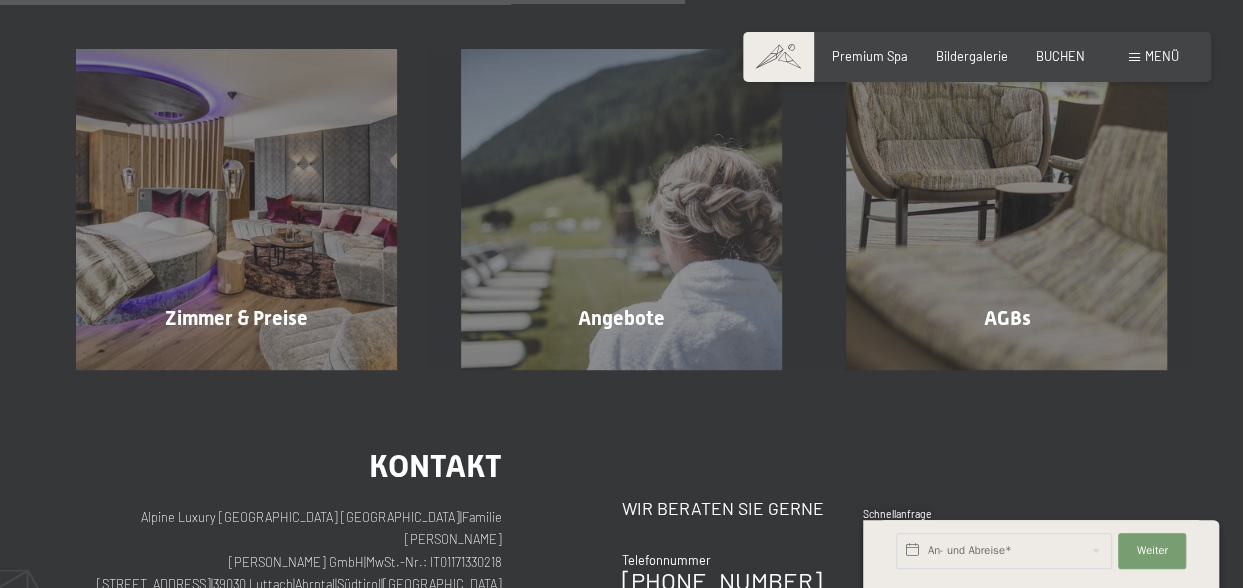 scroll, scrollTop: 704, scrollLeft: 0, axis: vertical 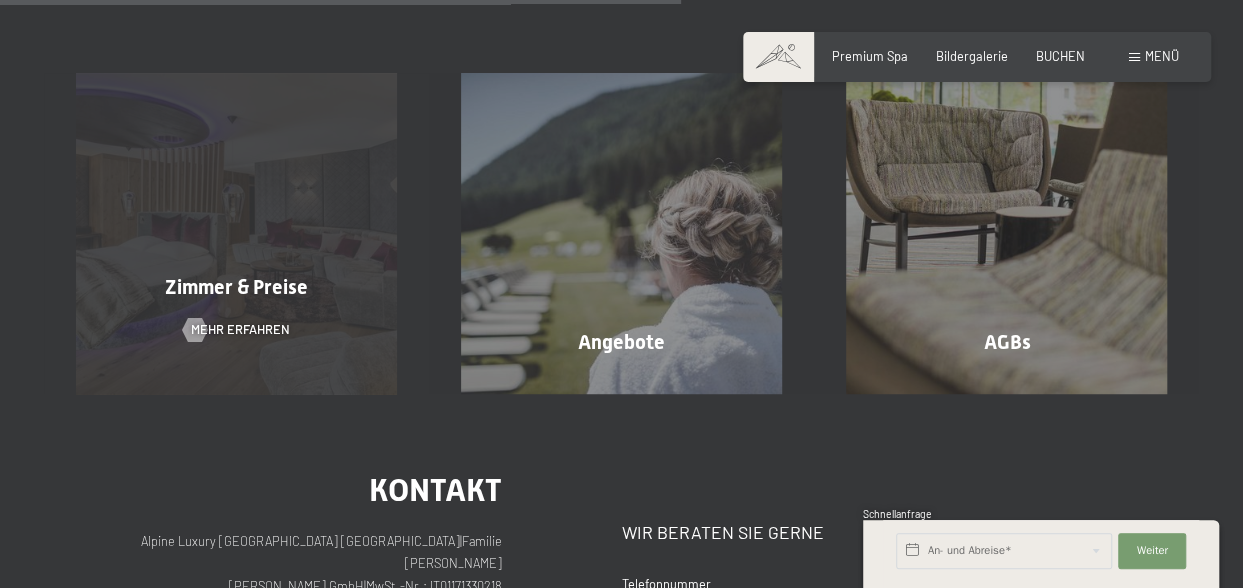 click on "Zimmer & Preise           Mehr erfahren" at bounding box center [236, 233] 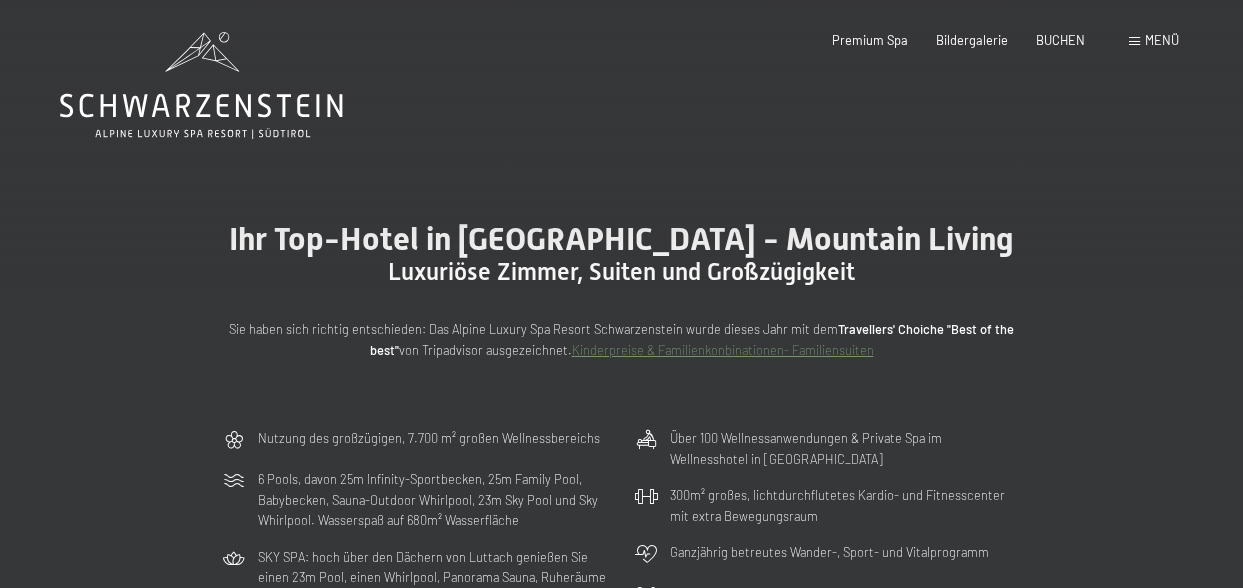 scroll, scrollTop: 0, scrollLeft: 0, axis: both 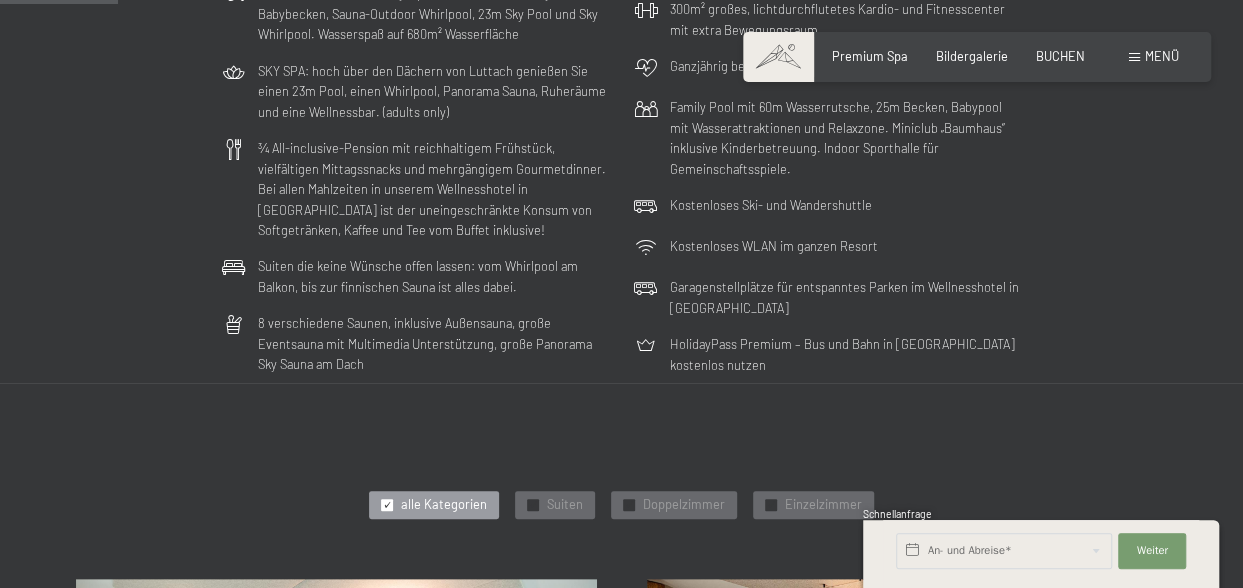 click at bounding box center [59, 2] 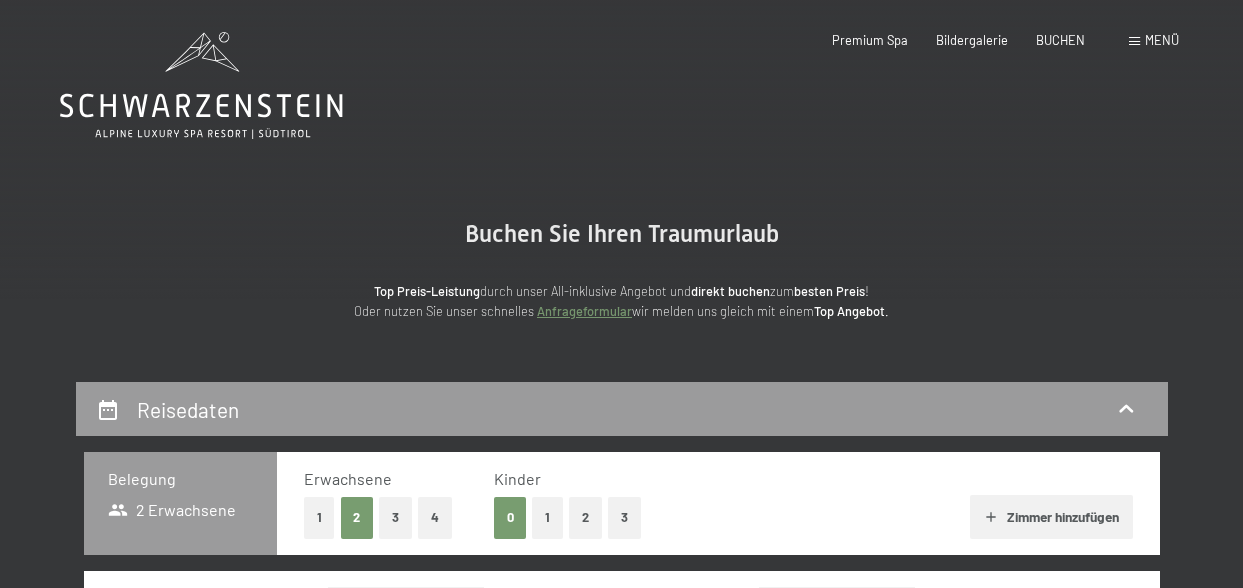 scroll, scrollTop: 0, scrollLeft: 0, axis: both 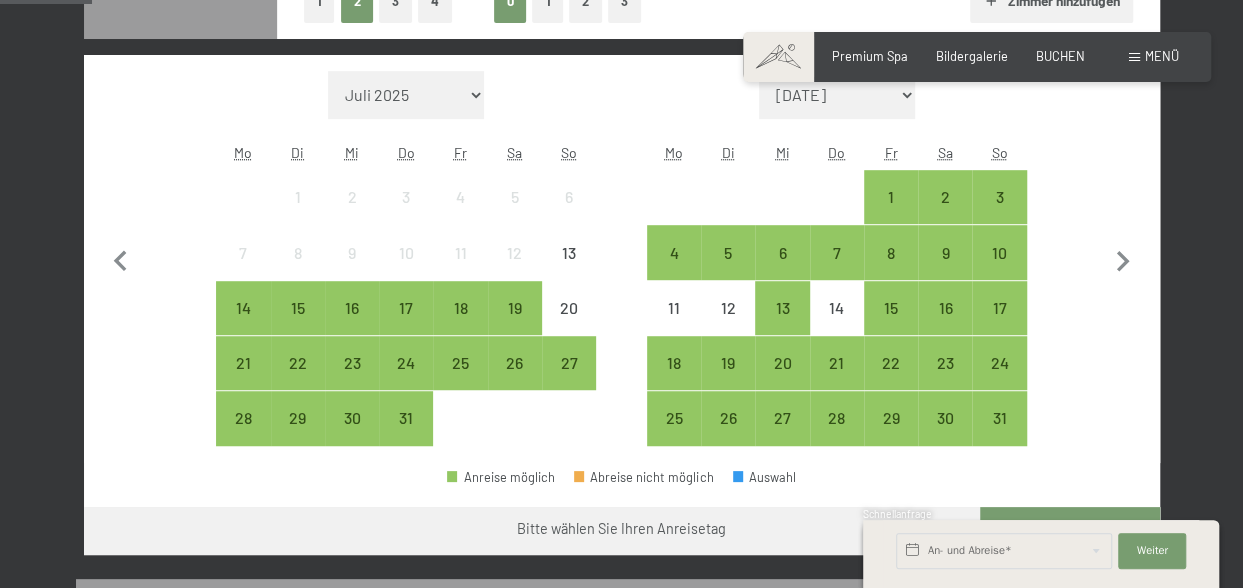 click on "August 2025 September 2025 Oktober 2025 November 2025 Dezember 2025 Januar 2026 Februar 2026 März 2026 April 2026 Mai 2026 Juni 2026 Juli 2026 August 2026 September 2026 Oktober 2026 November 2026 Dezember 2026 Januar 2027 Februar 2027 März 2027 April 2027 Mai 2027 Juni 2027 Juli 2027 August 2027" at bounding box center (837, 95) 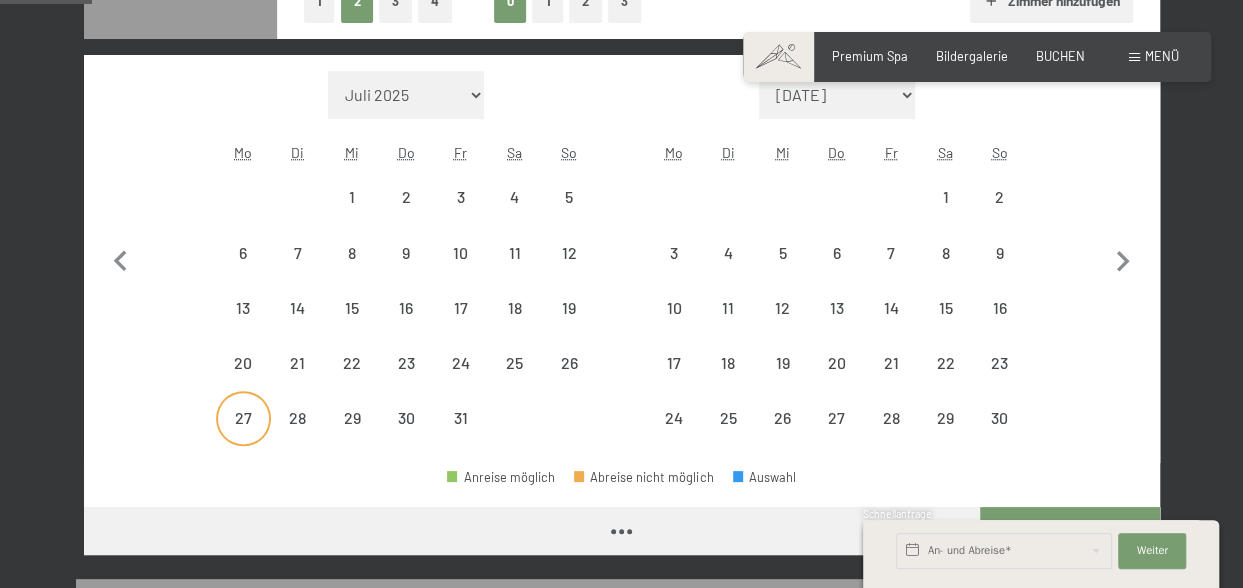 click on "27" at bounding box center (243, 435) 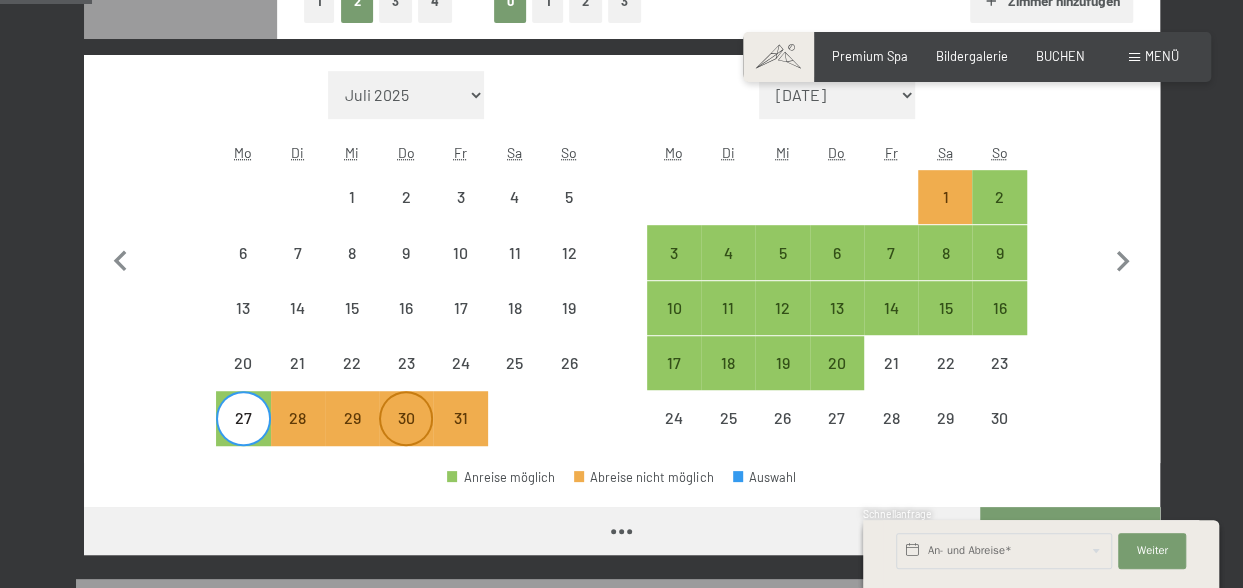 select on "2025-10-01" 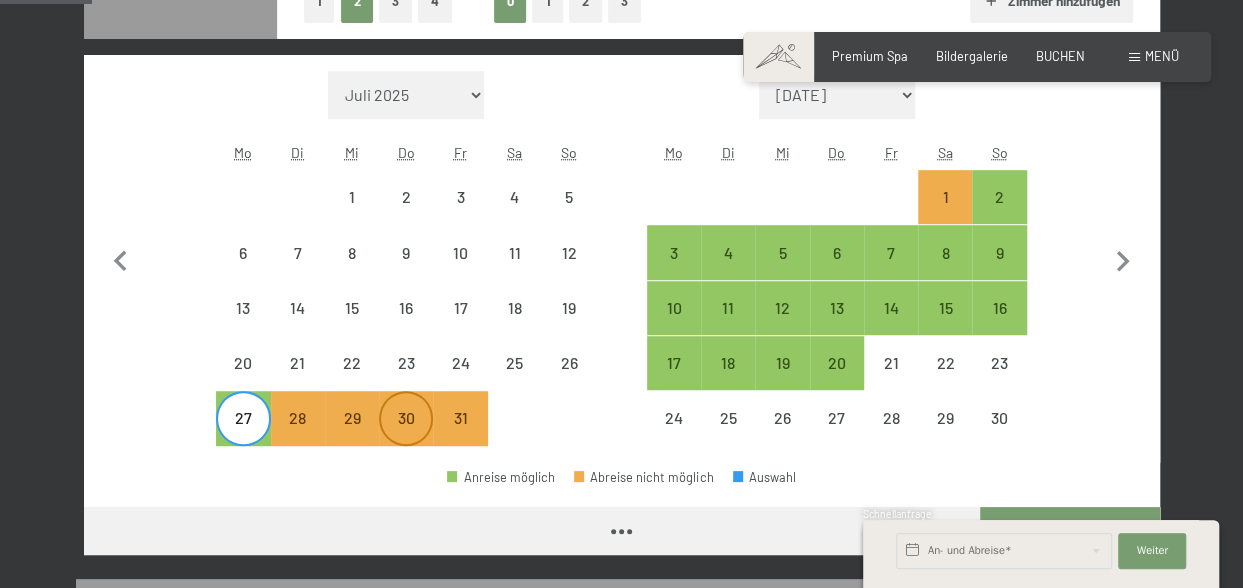 select on "2025-11-01" 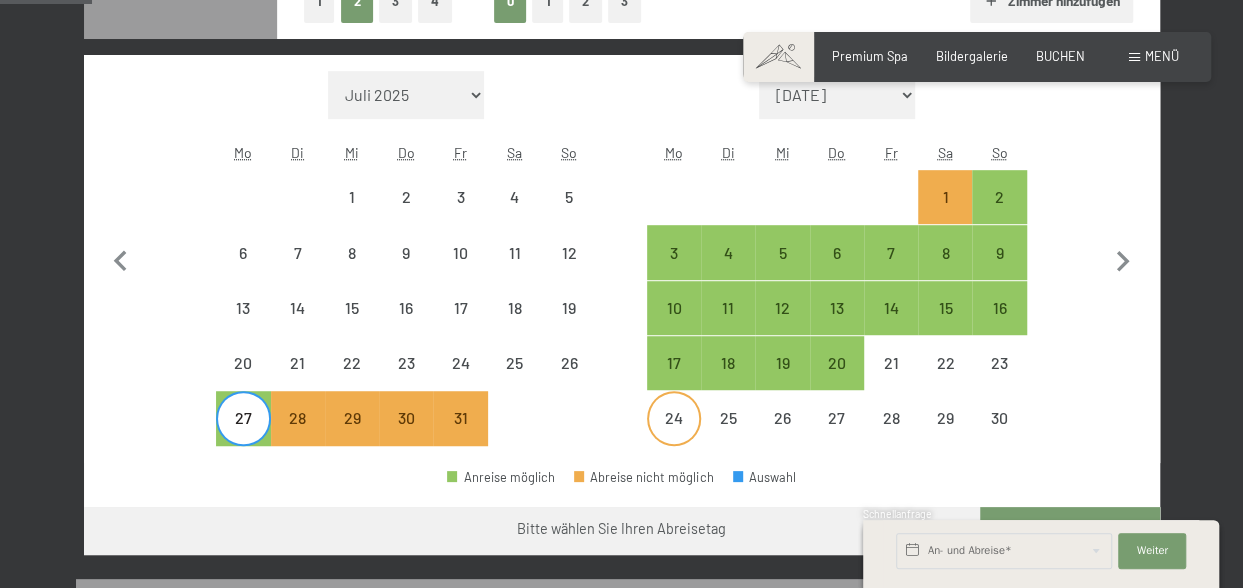 click on "24" at bounding box center (674, 418) 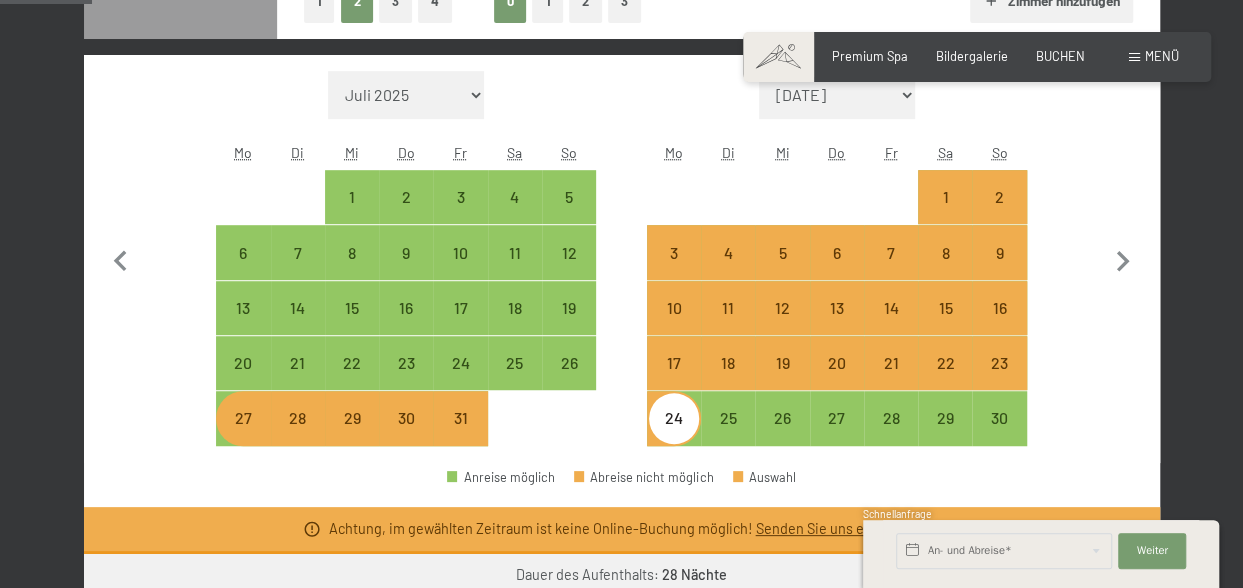 click on "24" at bounding box center [674, 435] 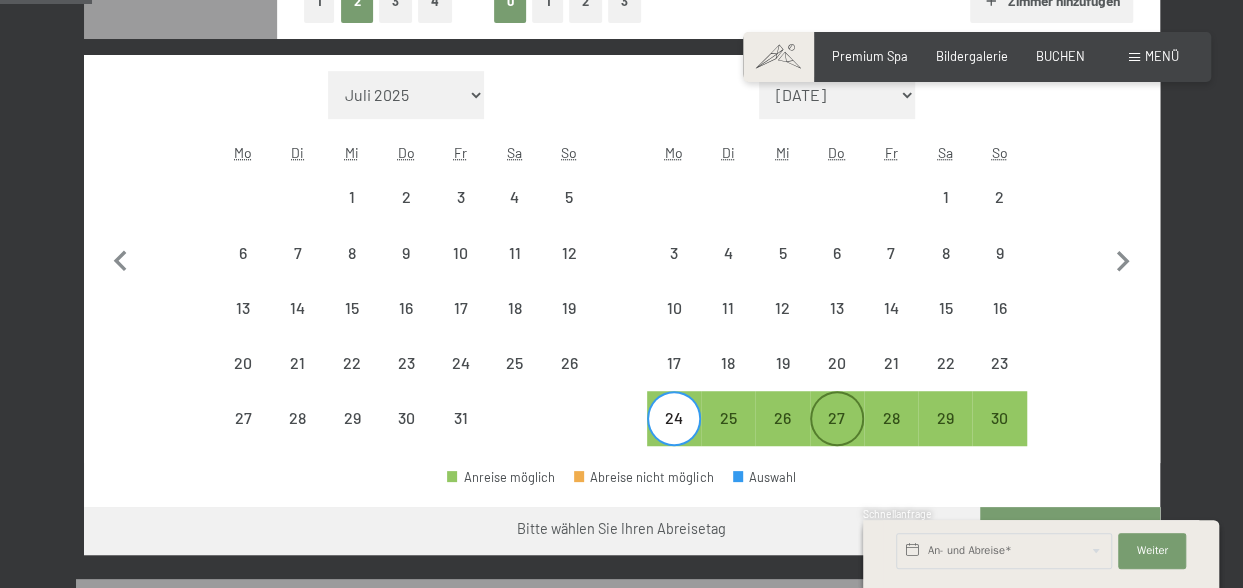 click on "27" at bounding box center (837, 435) 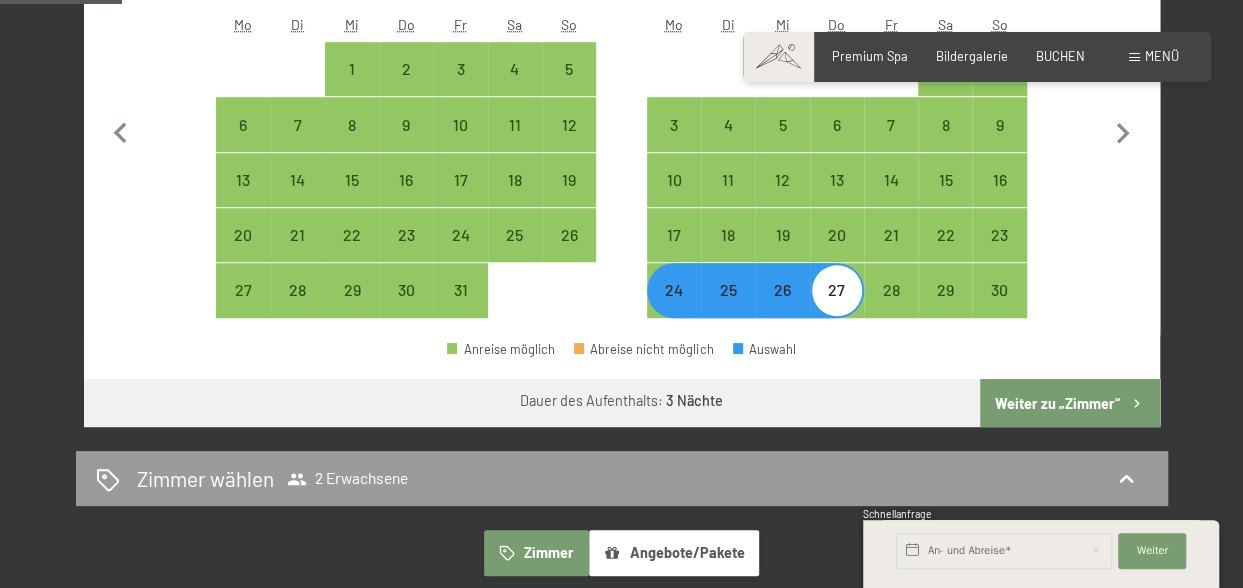 click on "Weiter zu „Zimmer“" at bounding box center (1069, 403) 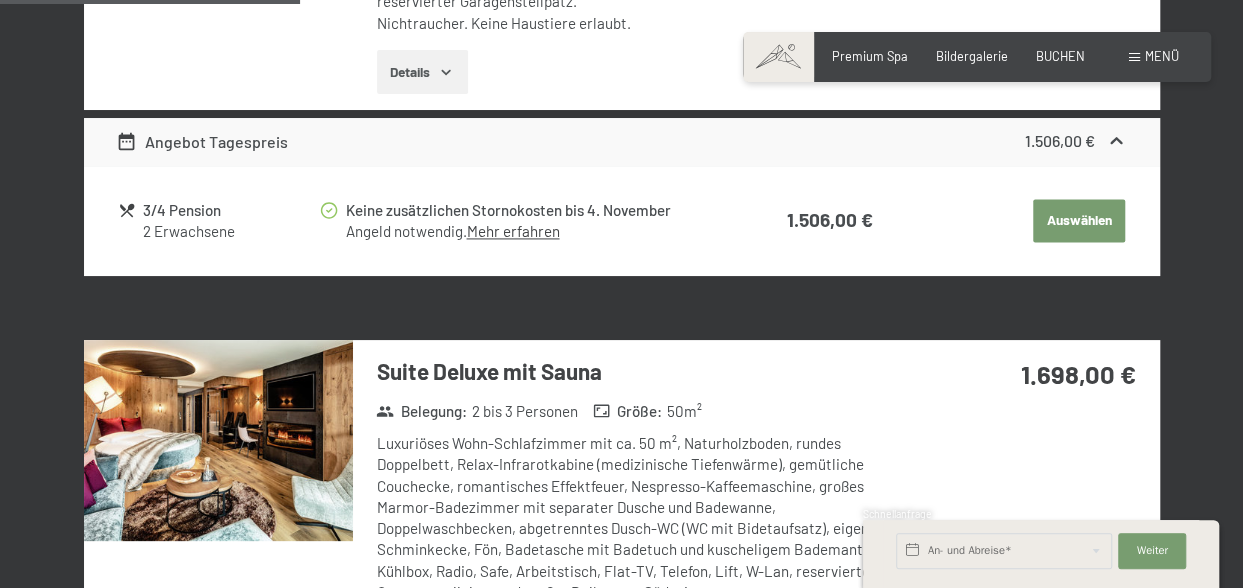 scroll, scrollTop: 1429, scrollLeft: 0, axis: vertical 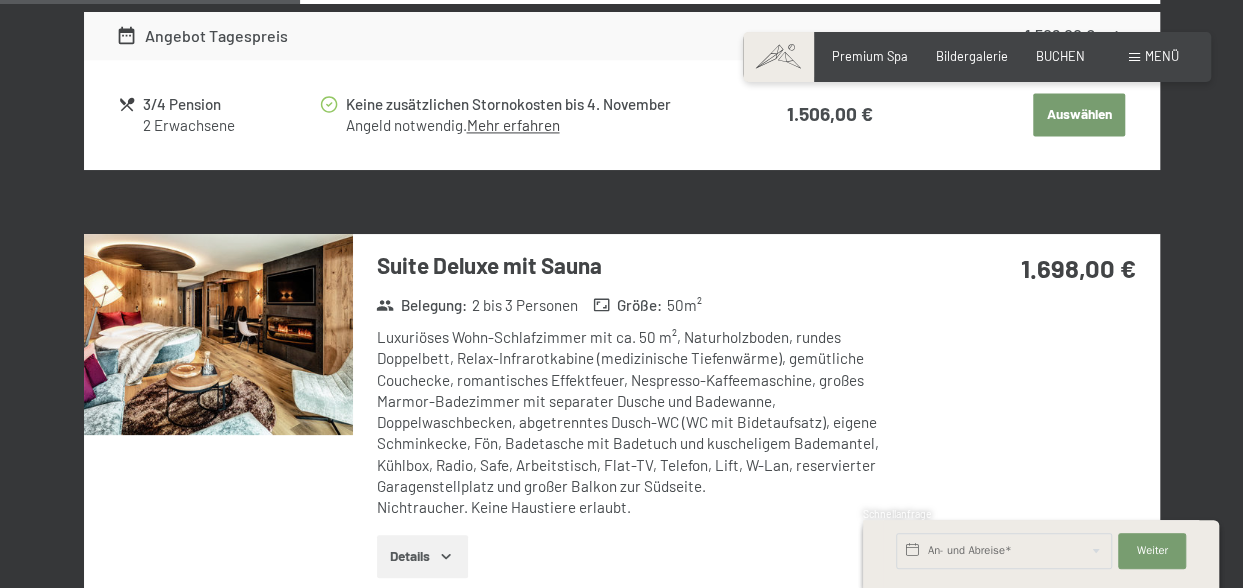 click on "Luxuriöses Wohn-Schlafzimmer mit ca. 50 m², Naturholzboden, rundes Doppelbett, Relax-Infrarotkabine (medizinische Tiefenwärme), gemütliche Couchecke, romantisches Effektfeuer, Nespresso-Kaffeemaschine, großes Marmor-Badezimmer mit separater Dusche und Badewanne, Doppelwaschbecken, abgetrenntes Dusch-WC (WC mit Bidetaufsatz), eigene Schminkecke, Fön, Badetasche mit Badetuch und kuscheligem Bademantel, Kühlbox, Radio, Safe, Arbeitstisch, Flat-TV, Telefon, Lift, W-Lan, reservierter Garagenstellplatz und großer Balkon zur Südseite. Nichtraucher. Keine Haustiere erlaubt." at bounding box center (647, 423) 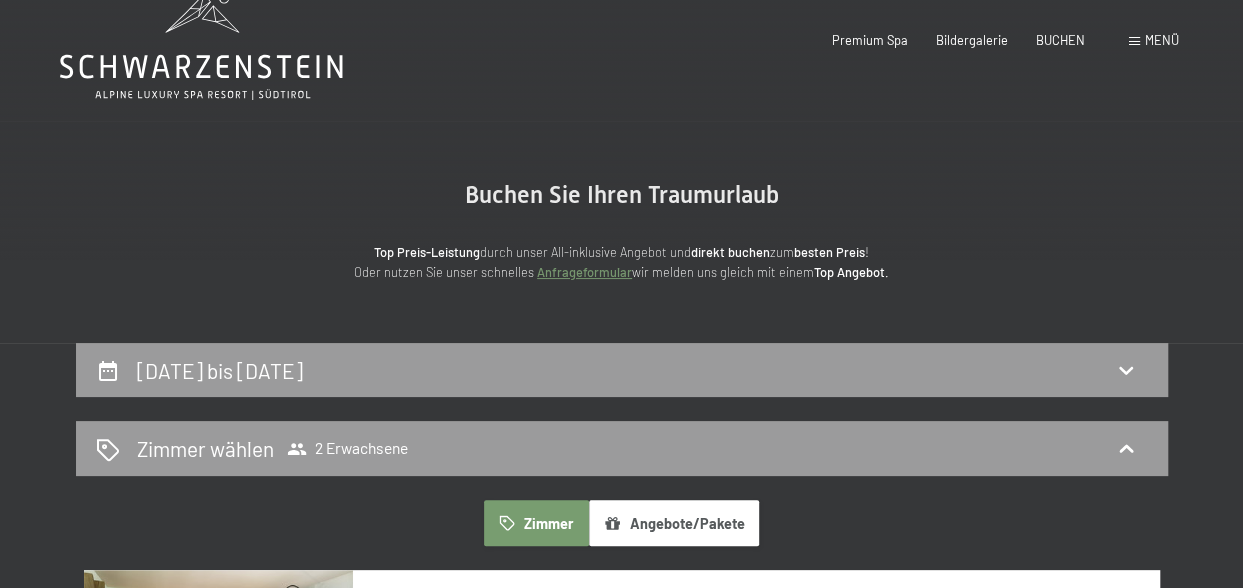scroll, scrollTop: 0, scrollLeft: 0, axis: both 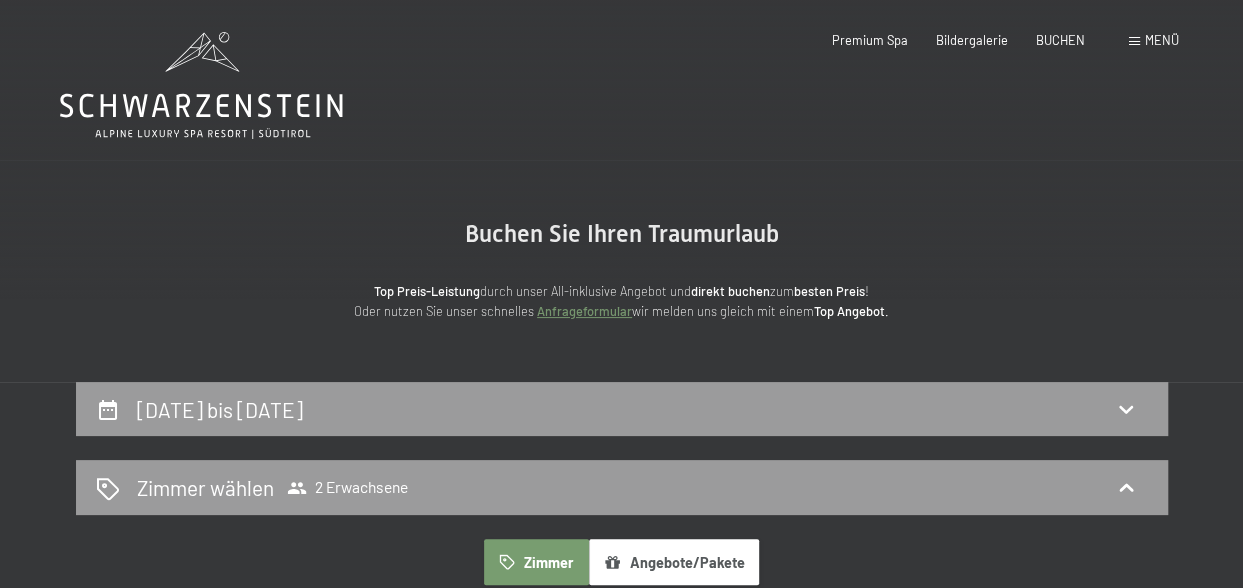 click 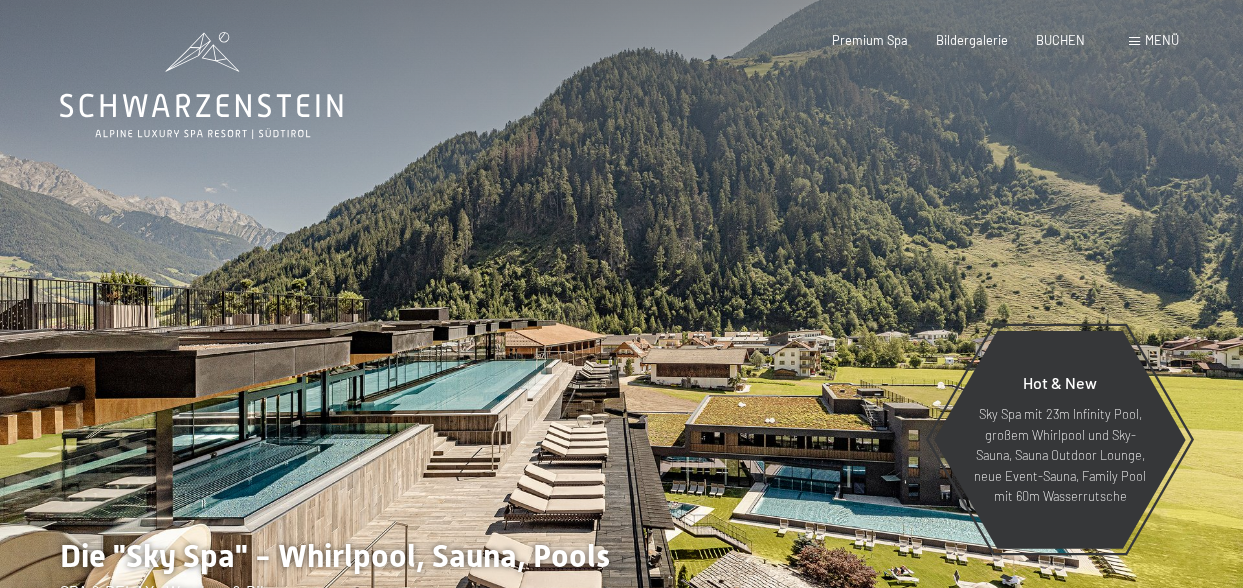 scroll, scrollTop: 0, scrollLeft: 0, axis: both 